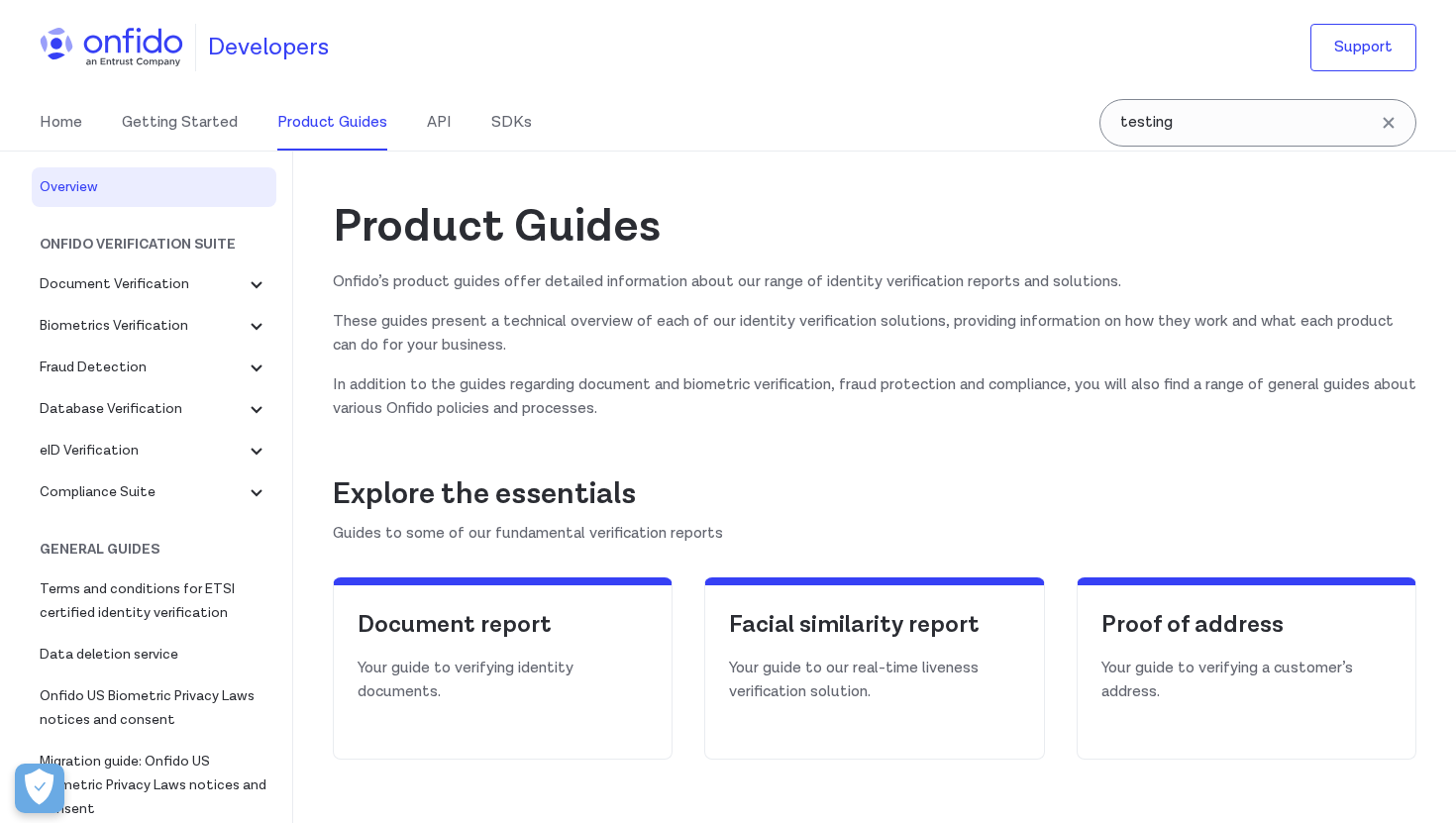 scroll, scrollTop: 0, scrollLeft: 0, axis: both 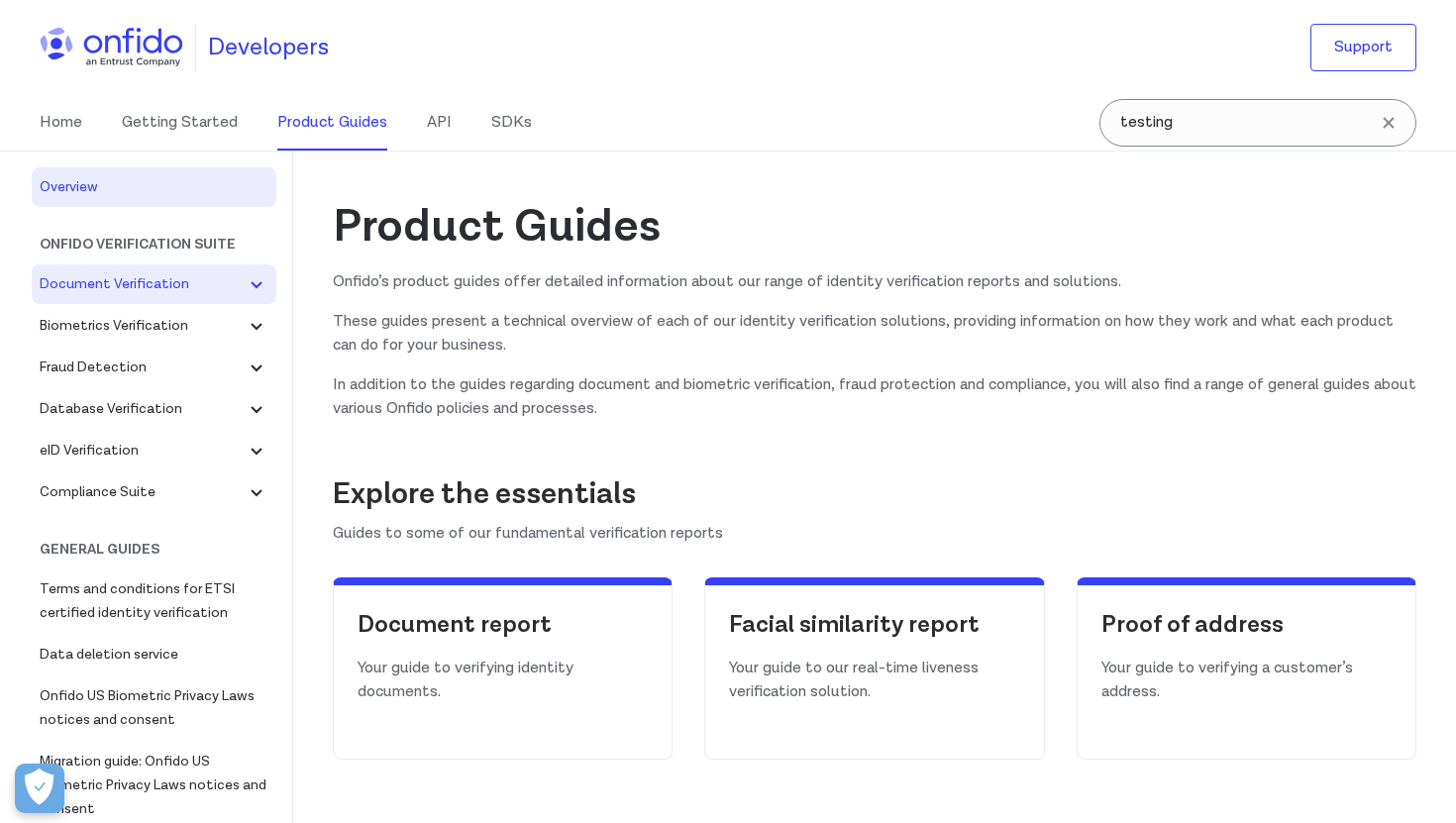 click on "Document Verification" at bounding box center (142, 284) 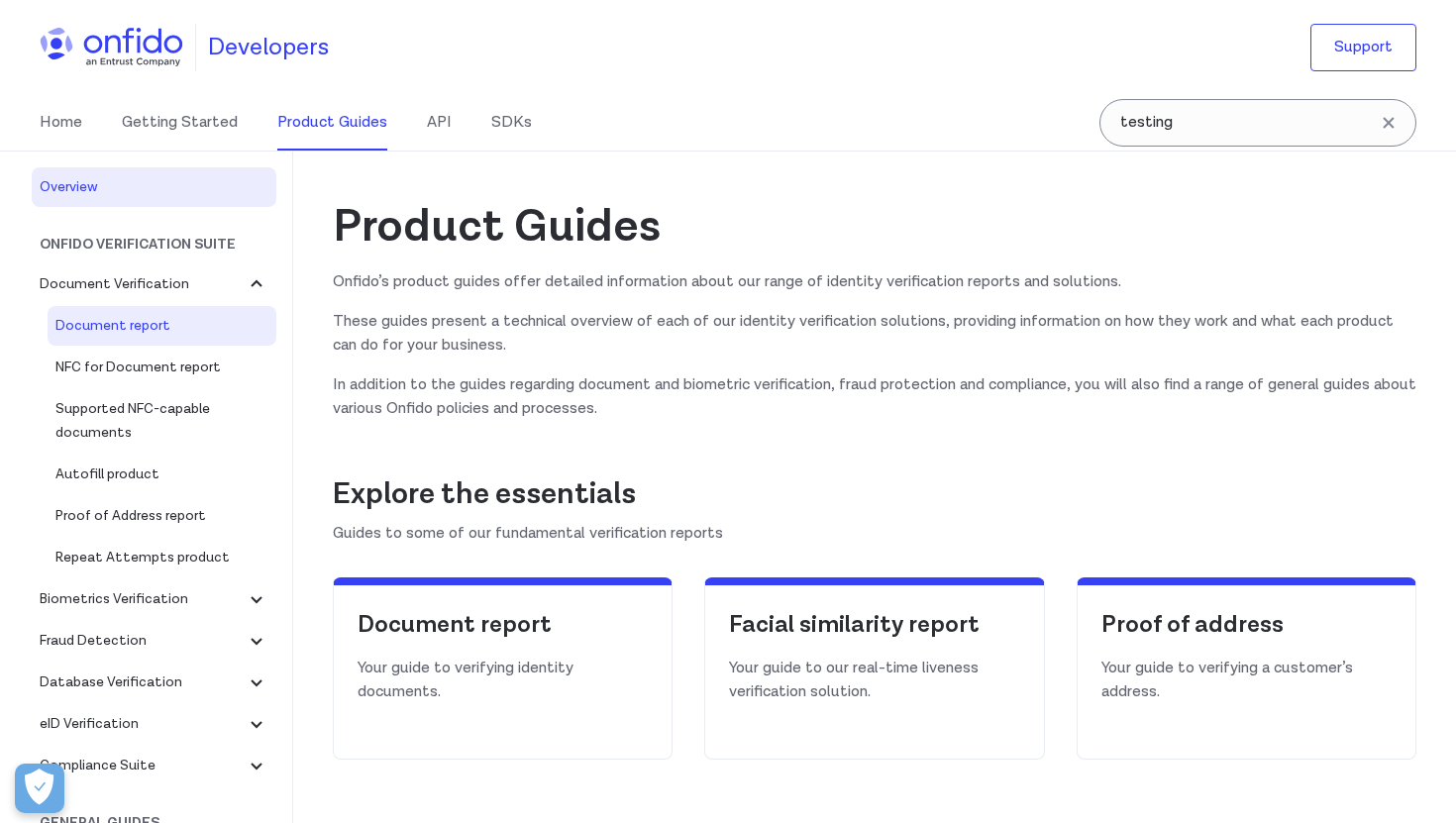 click on "Document report" at bounding box center [161, 326] 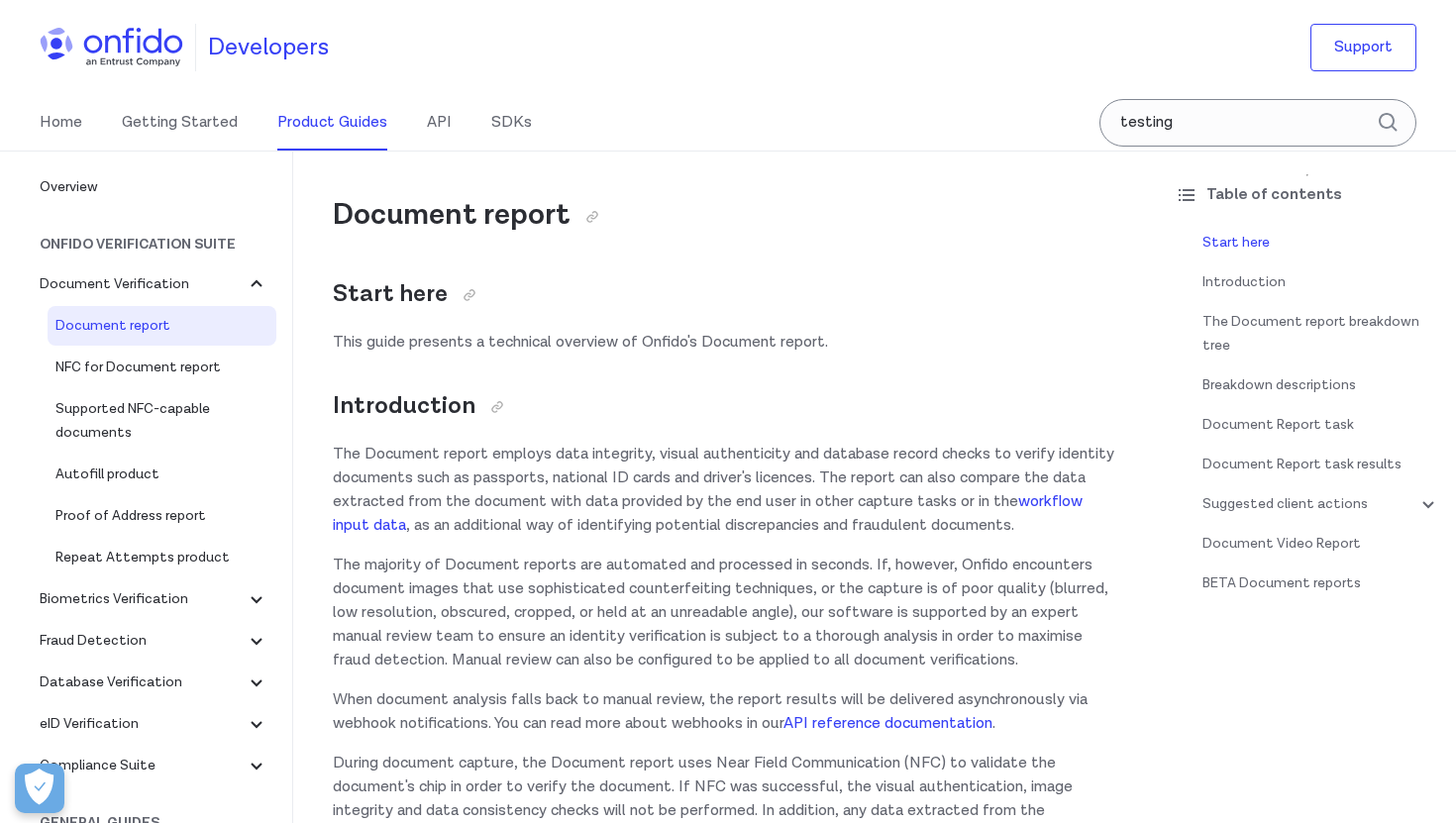 scroll, scrollTop: 0, scrollLeft: 0, axis: both 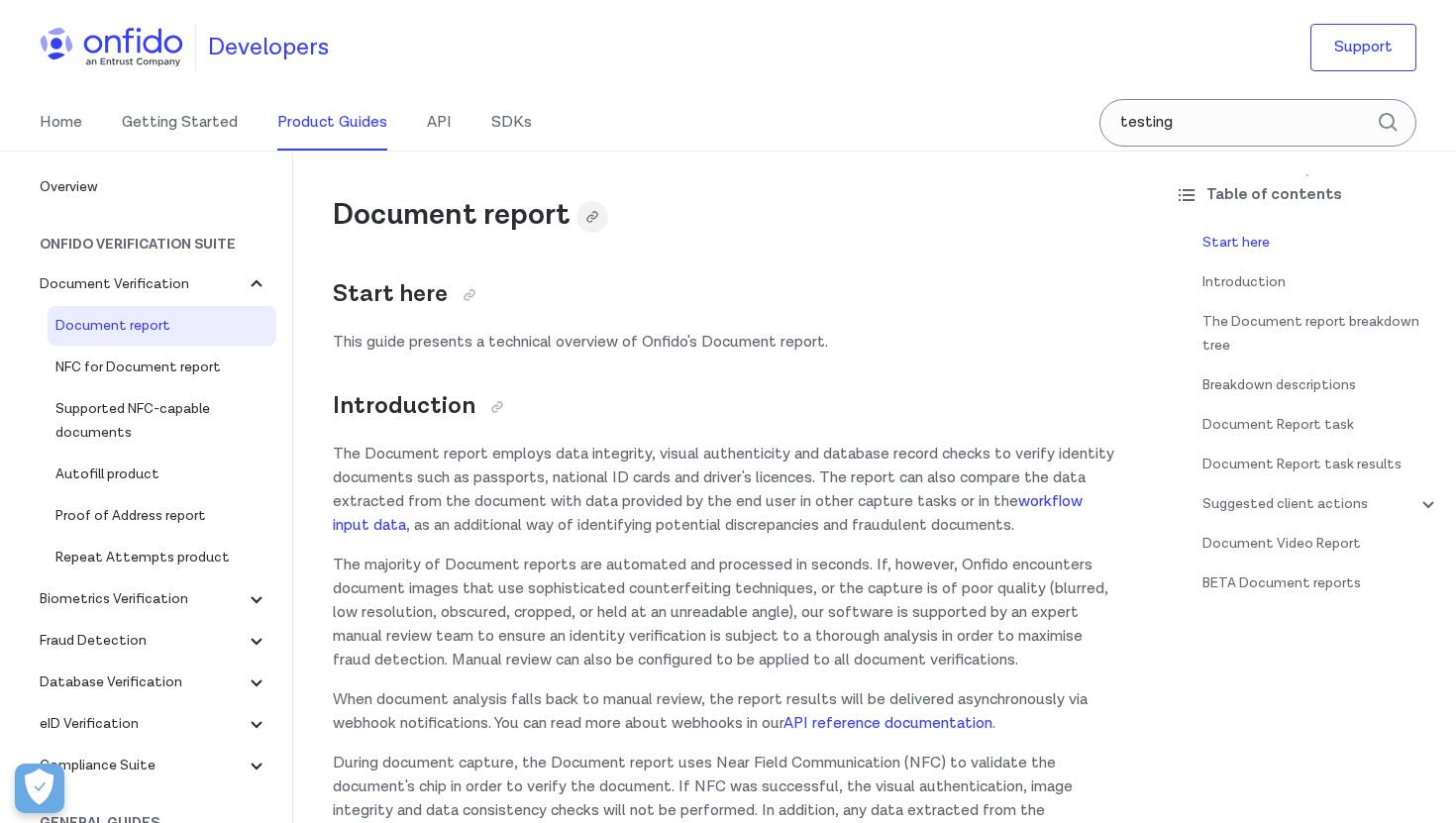 click at bounding box center (592, 217) 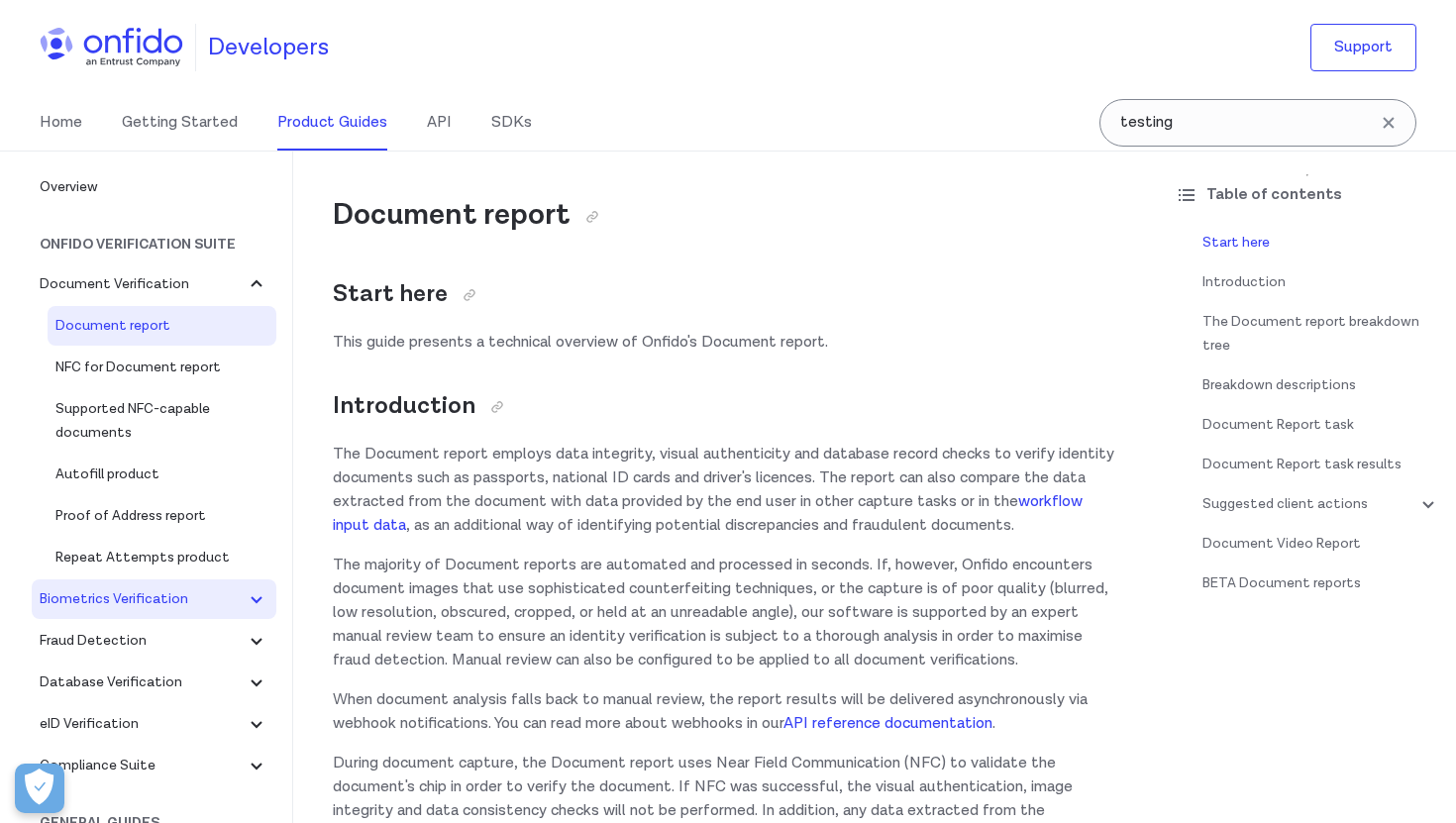 click on "Biometrics Verification" at bounding box center (154, 284) 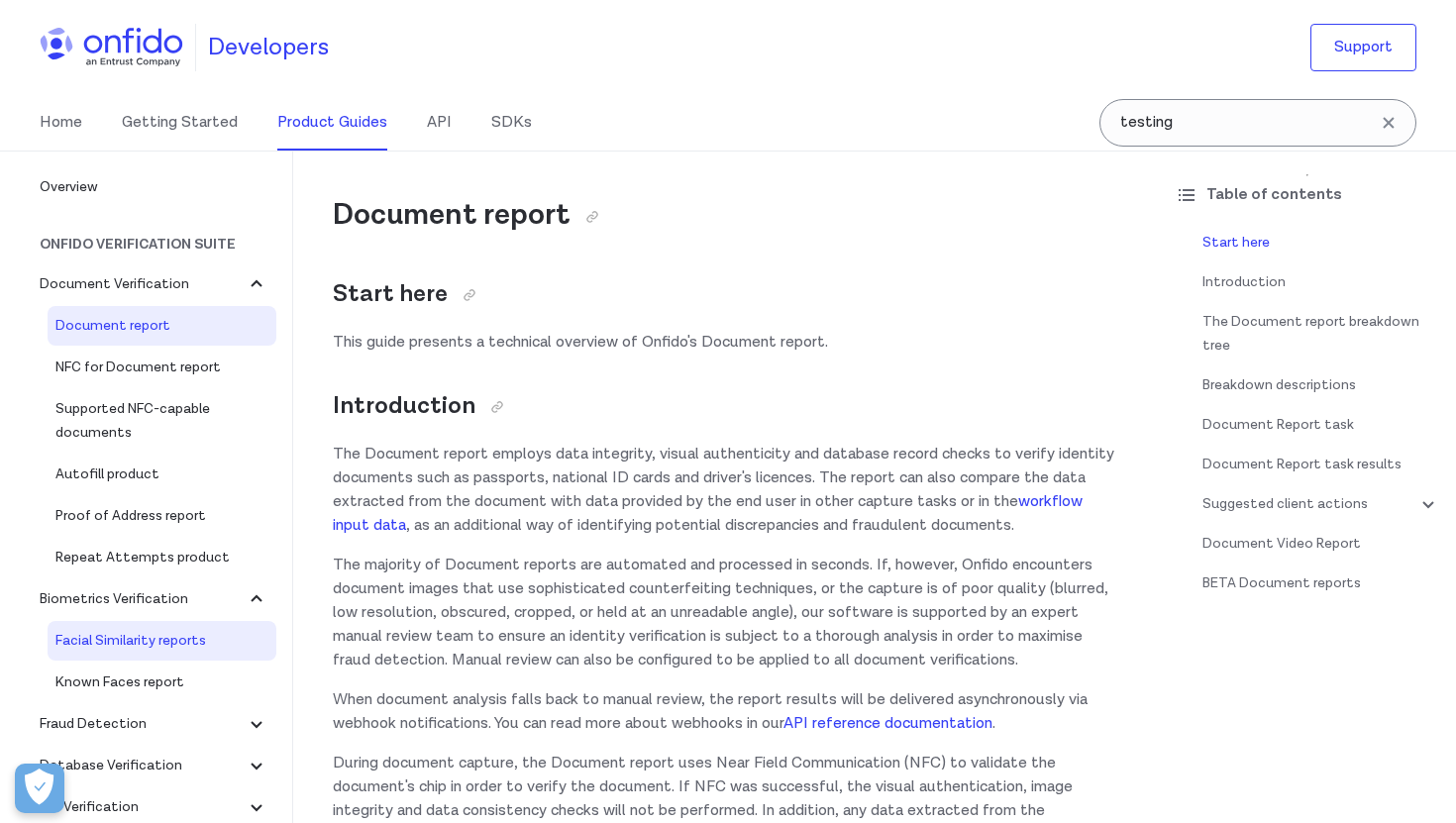 click on "Facial Similarity reports" at bounding box center (161, 641) 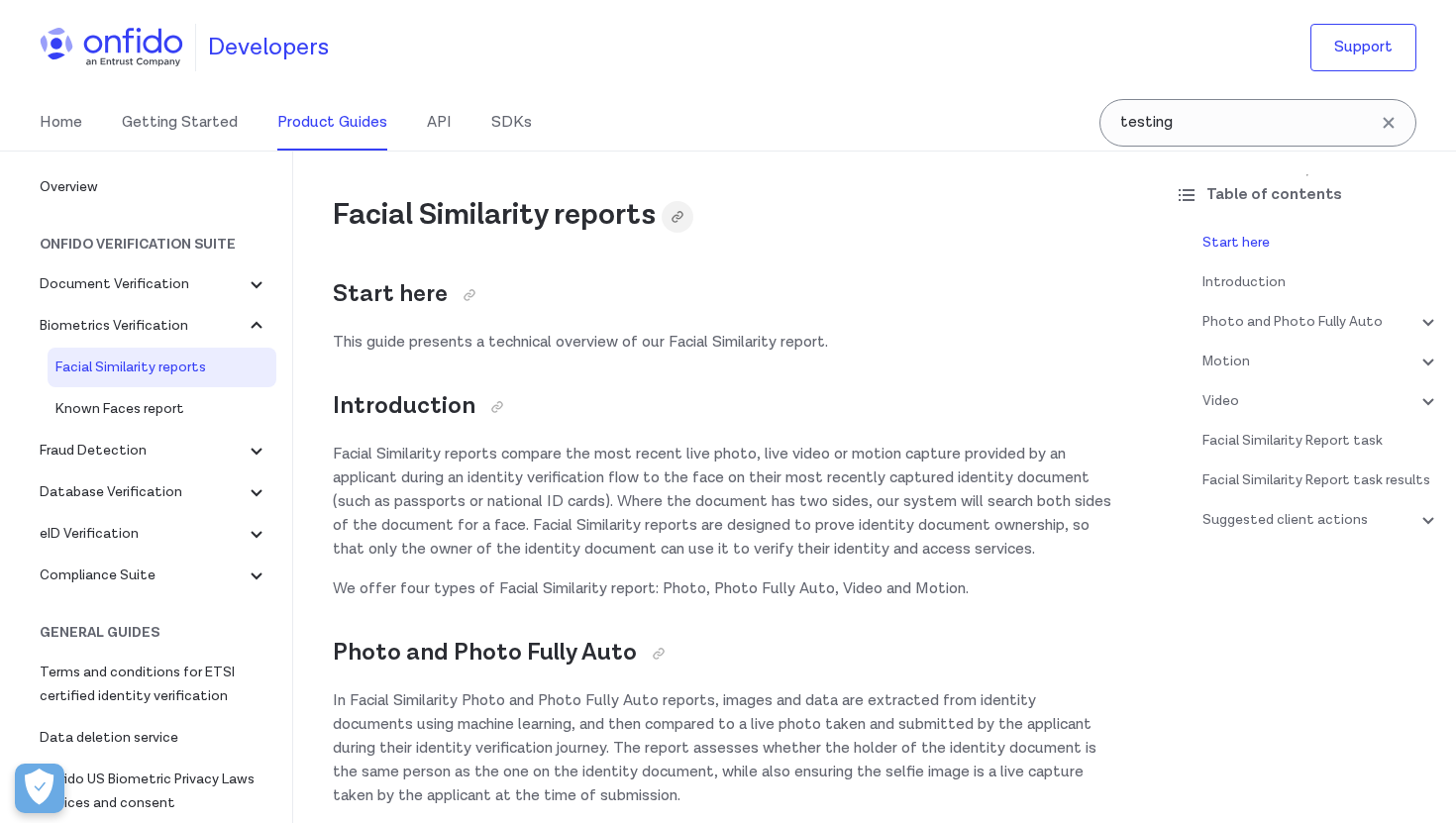 click at bounding box center (677, 217) 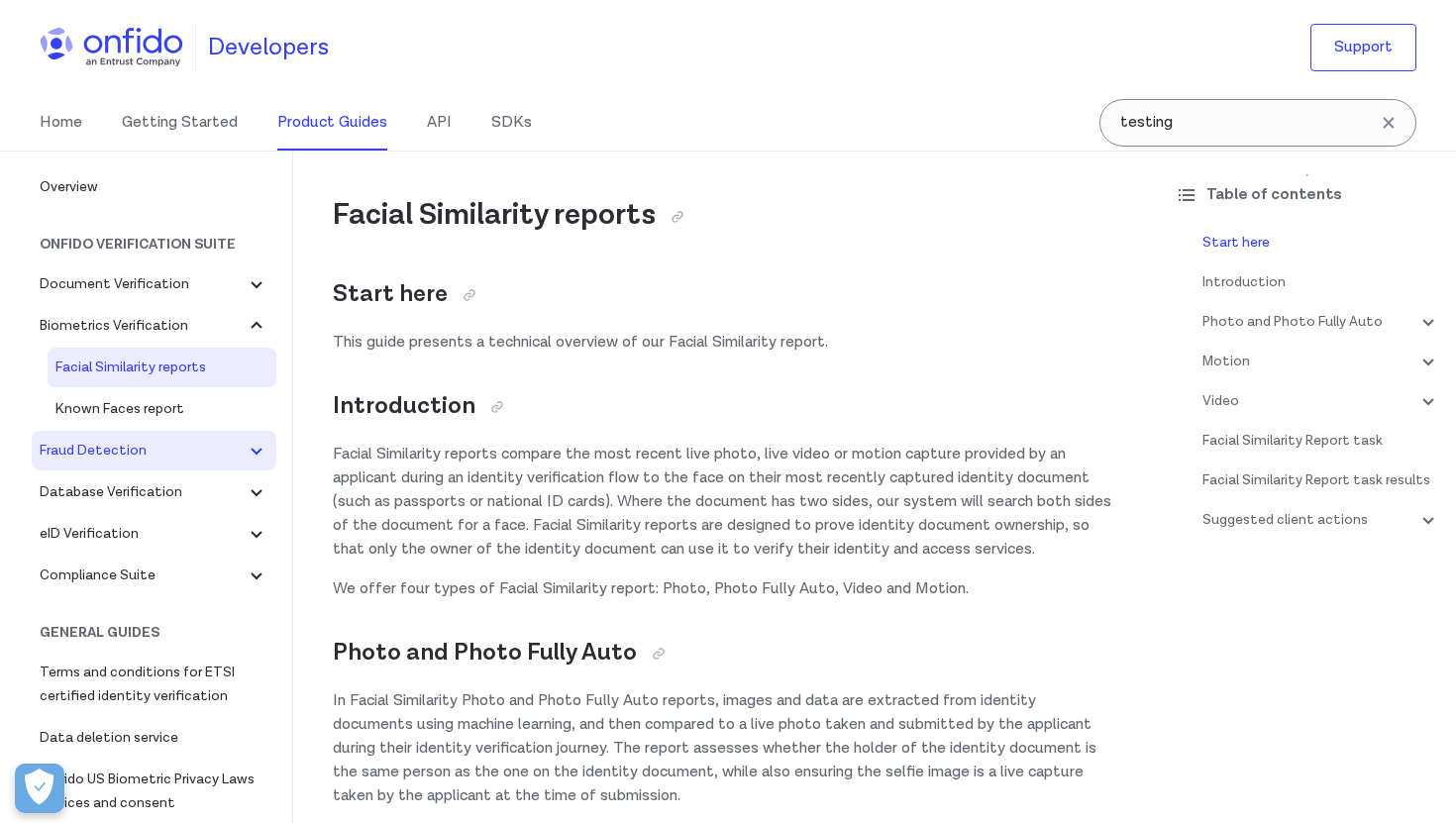 click on "Fraud Detection" at bounding box center [142, 284] 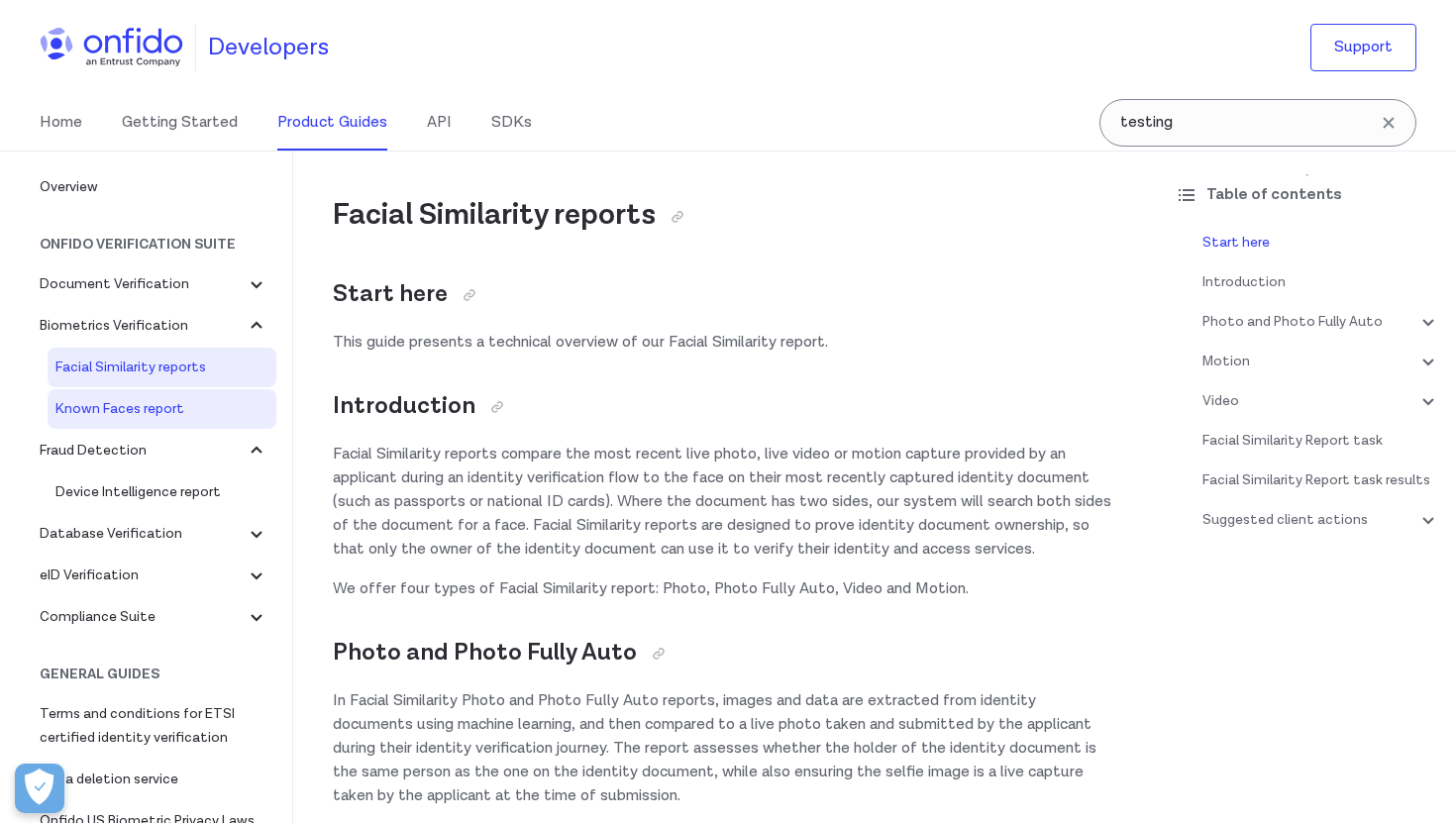 click on "Known Faces report" at bounding box center [161, 409] 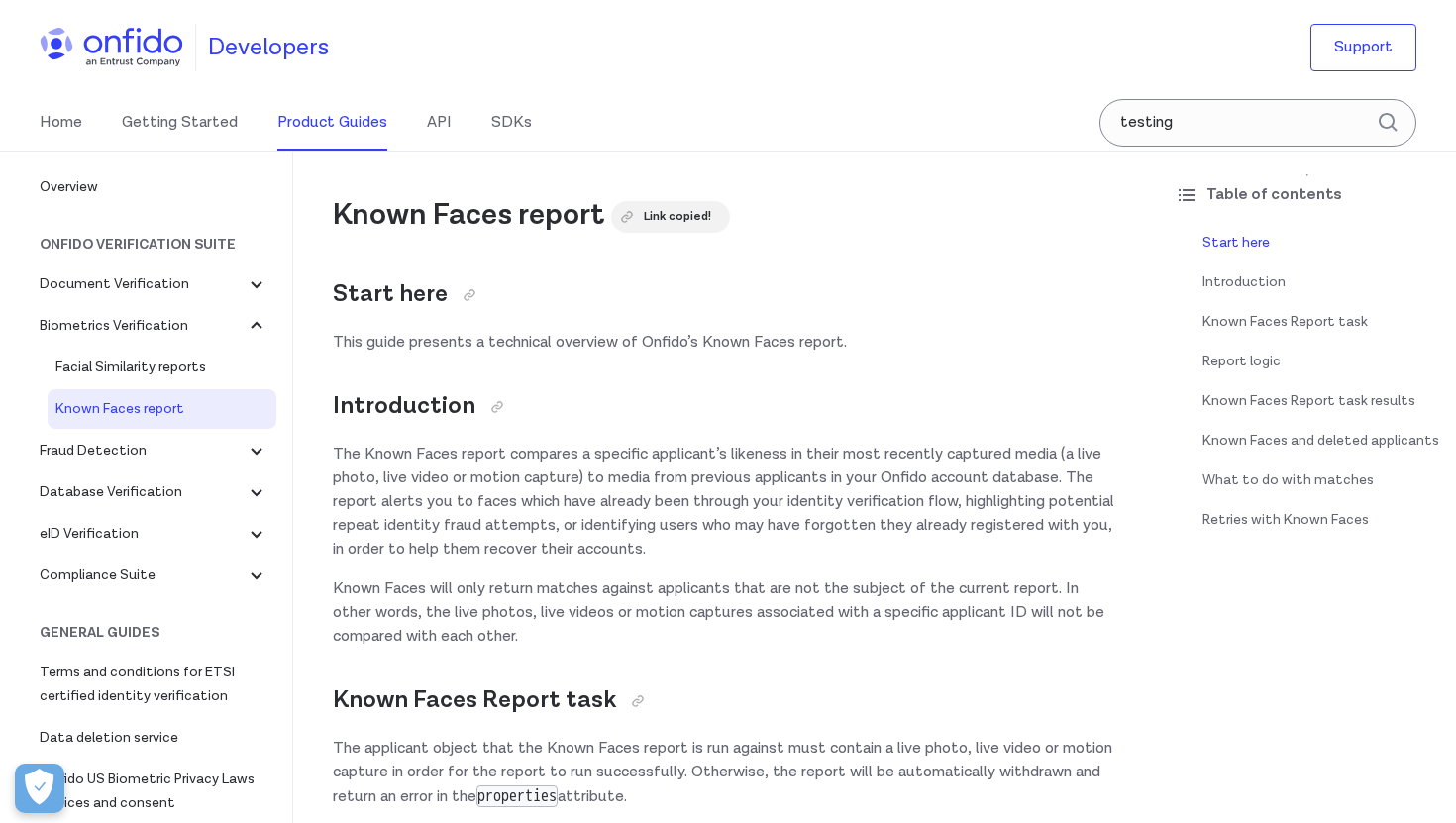scroll, scrollTop: 0, scrollLeft: 0, axis: both 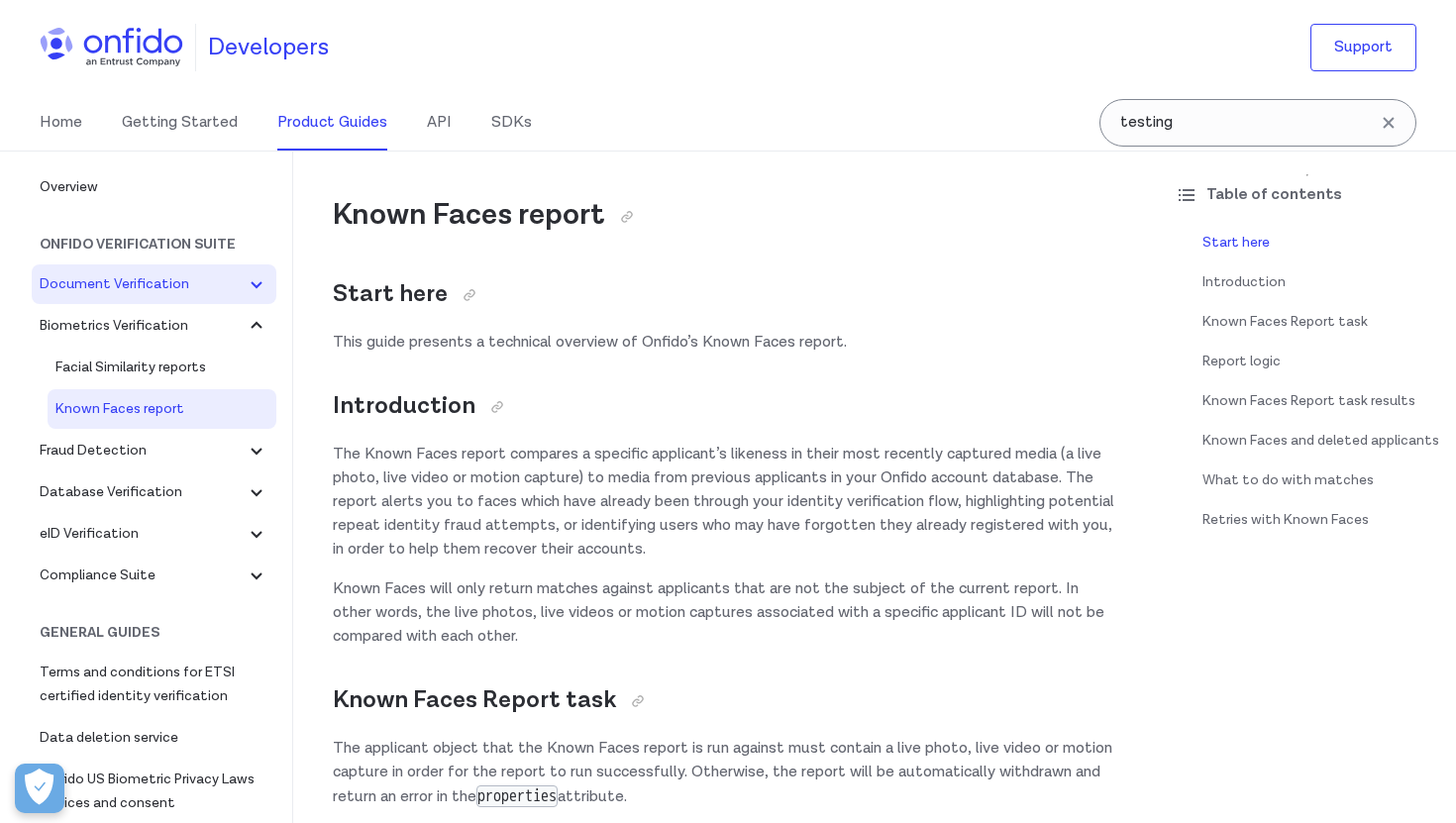 click on "Document Verification" at bounding box center (142, 284) 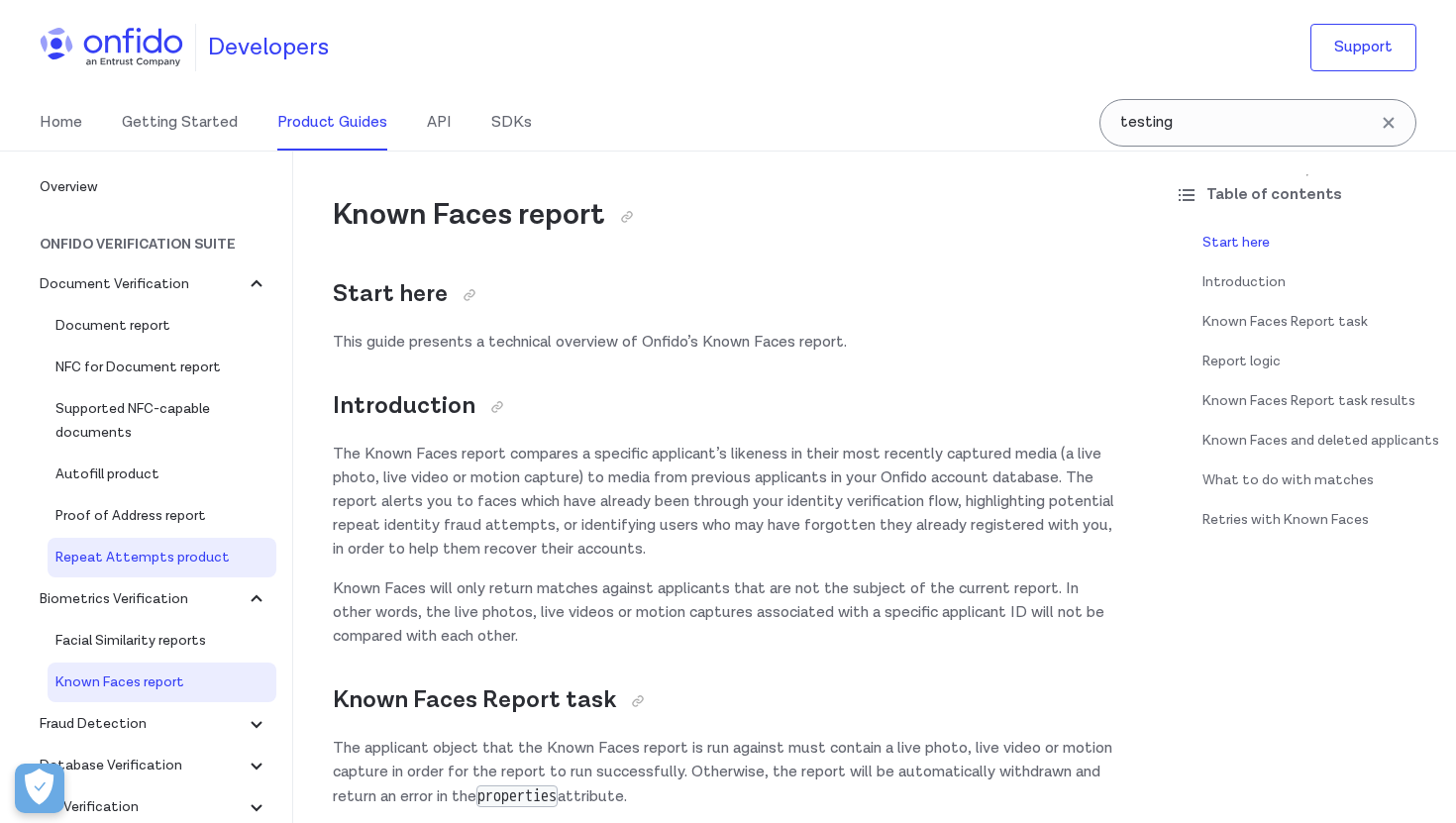 click on "Repeat Attempts product" at bounding box center (161, 558) 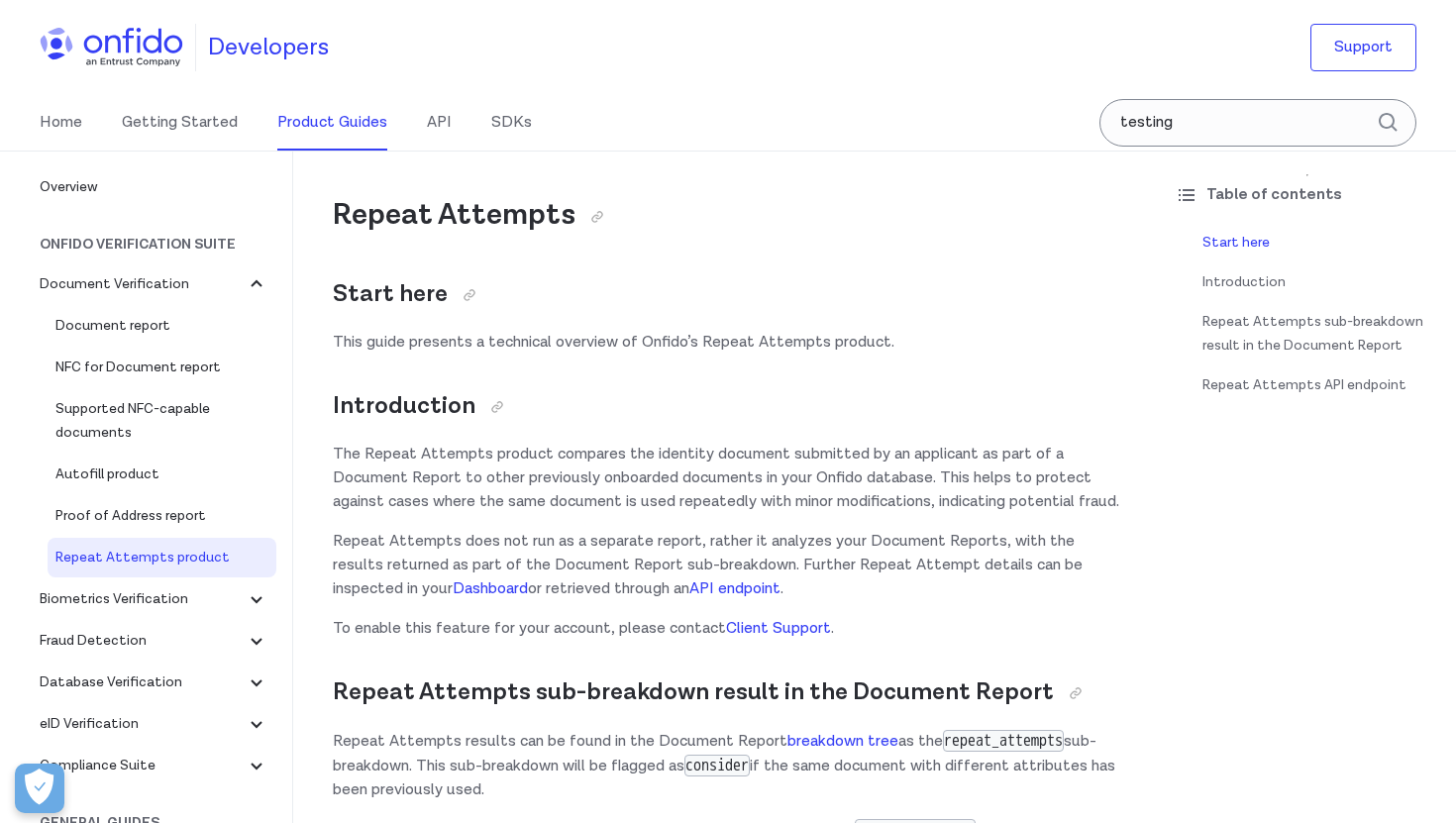 scroll, scrollTop: 0, scrollLeft: 0, axis: both 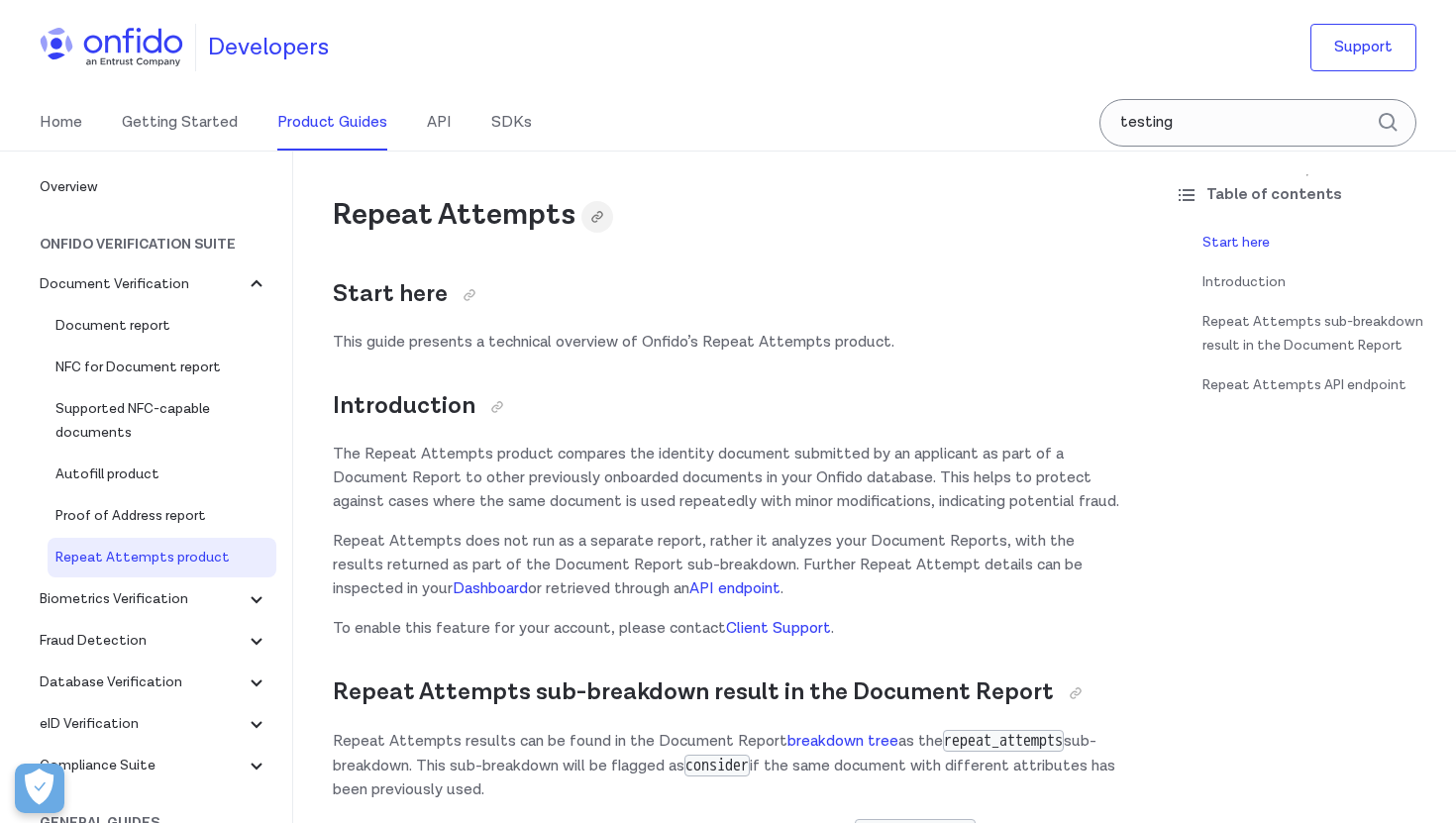 click at bounding box center [597, 217] 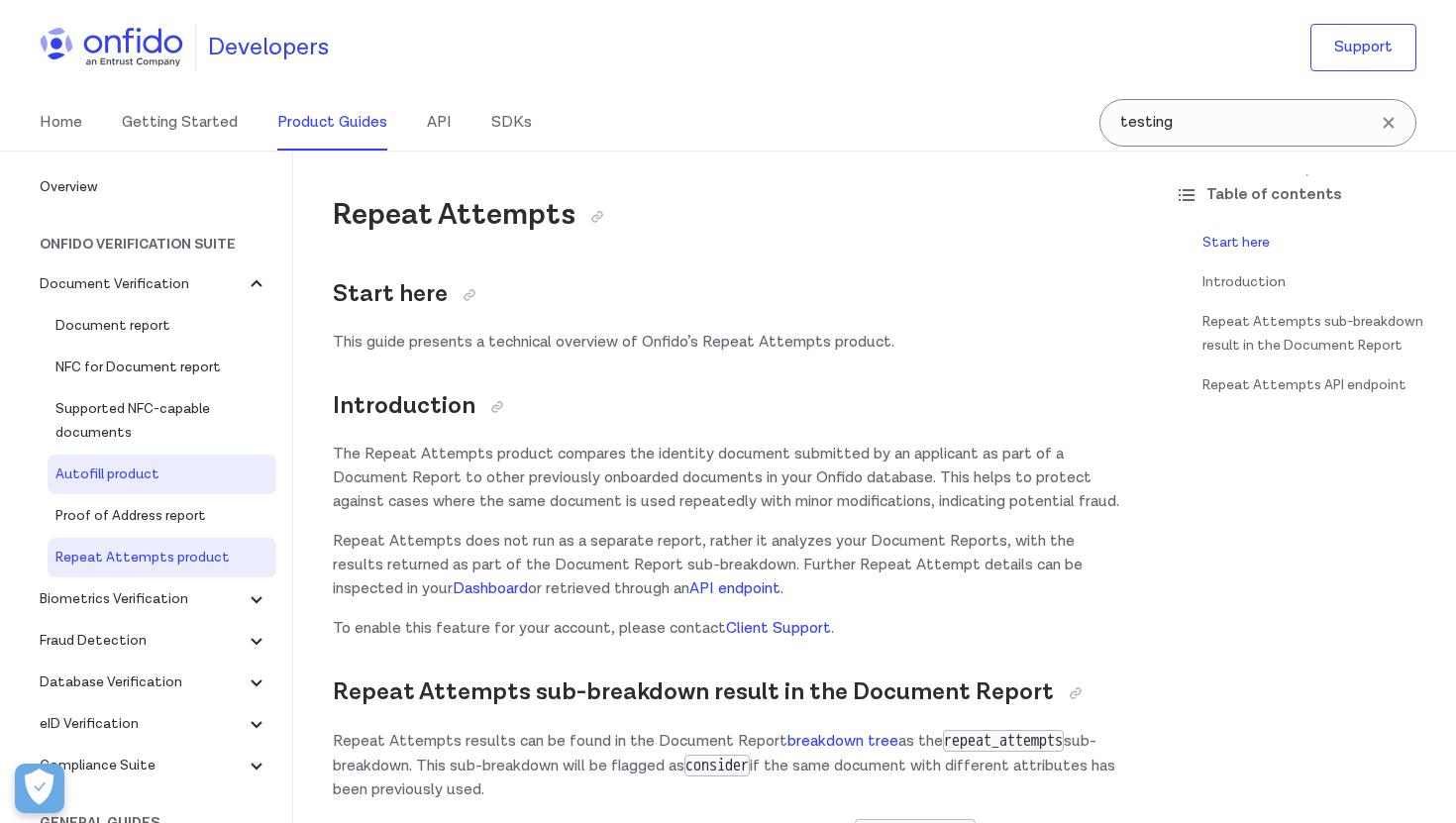 click on "Autofill product" at bounding box center (161, 474) 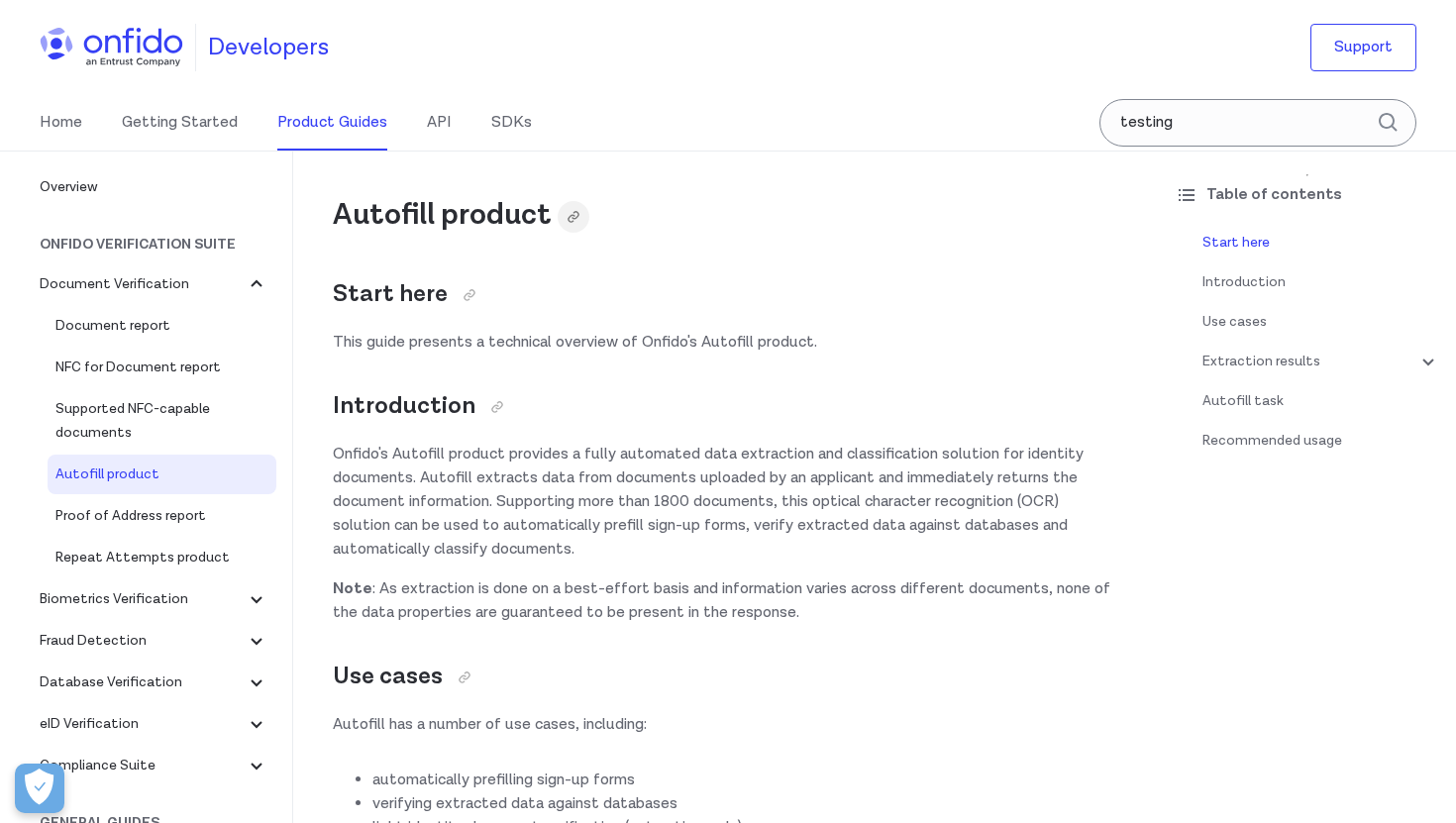scroll, scrollTop: 0, scrollLeft: 0, axis: both 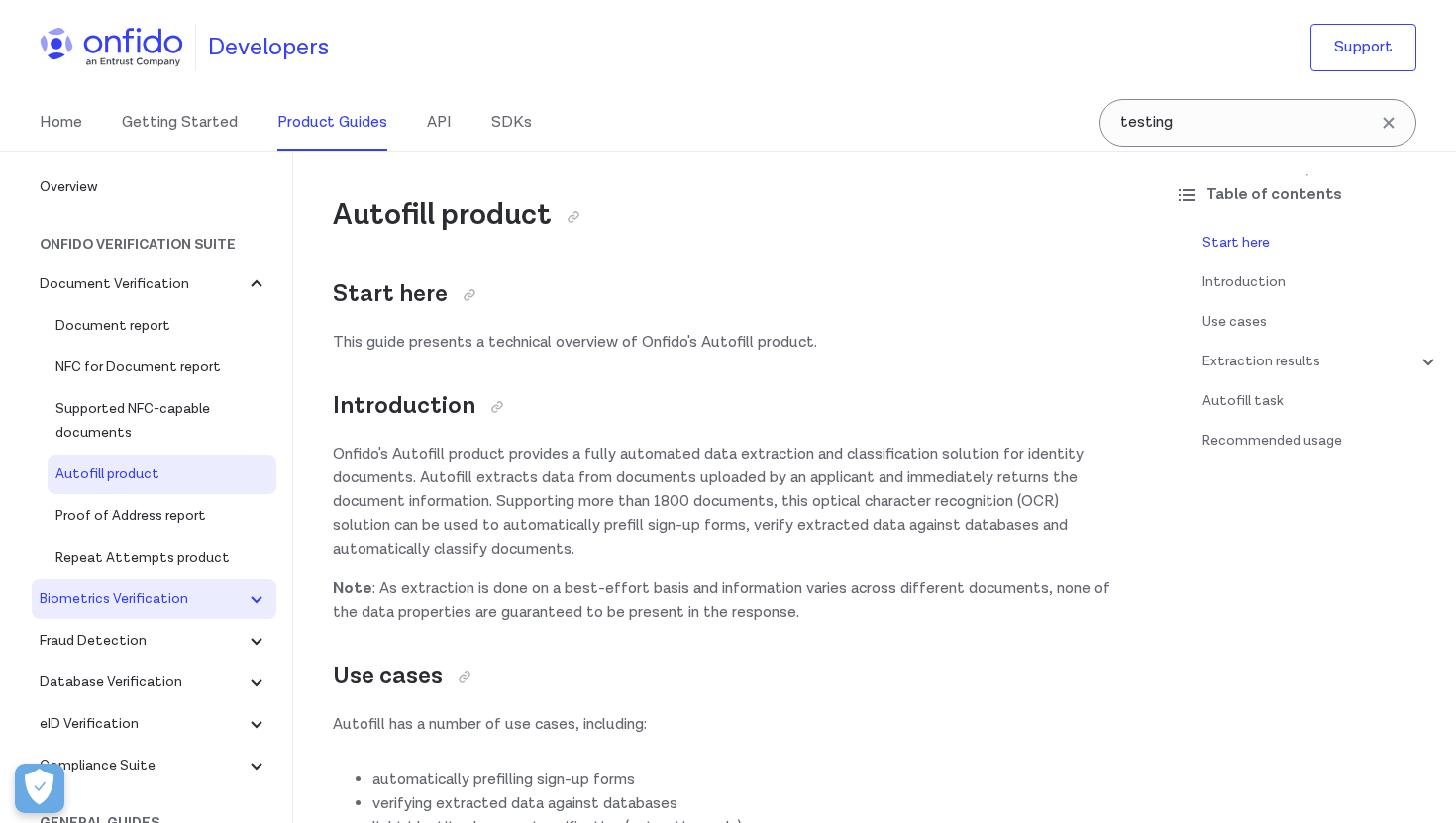 click on "Biometrics Verification" at bounding box center [142, 284] 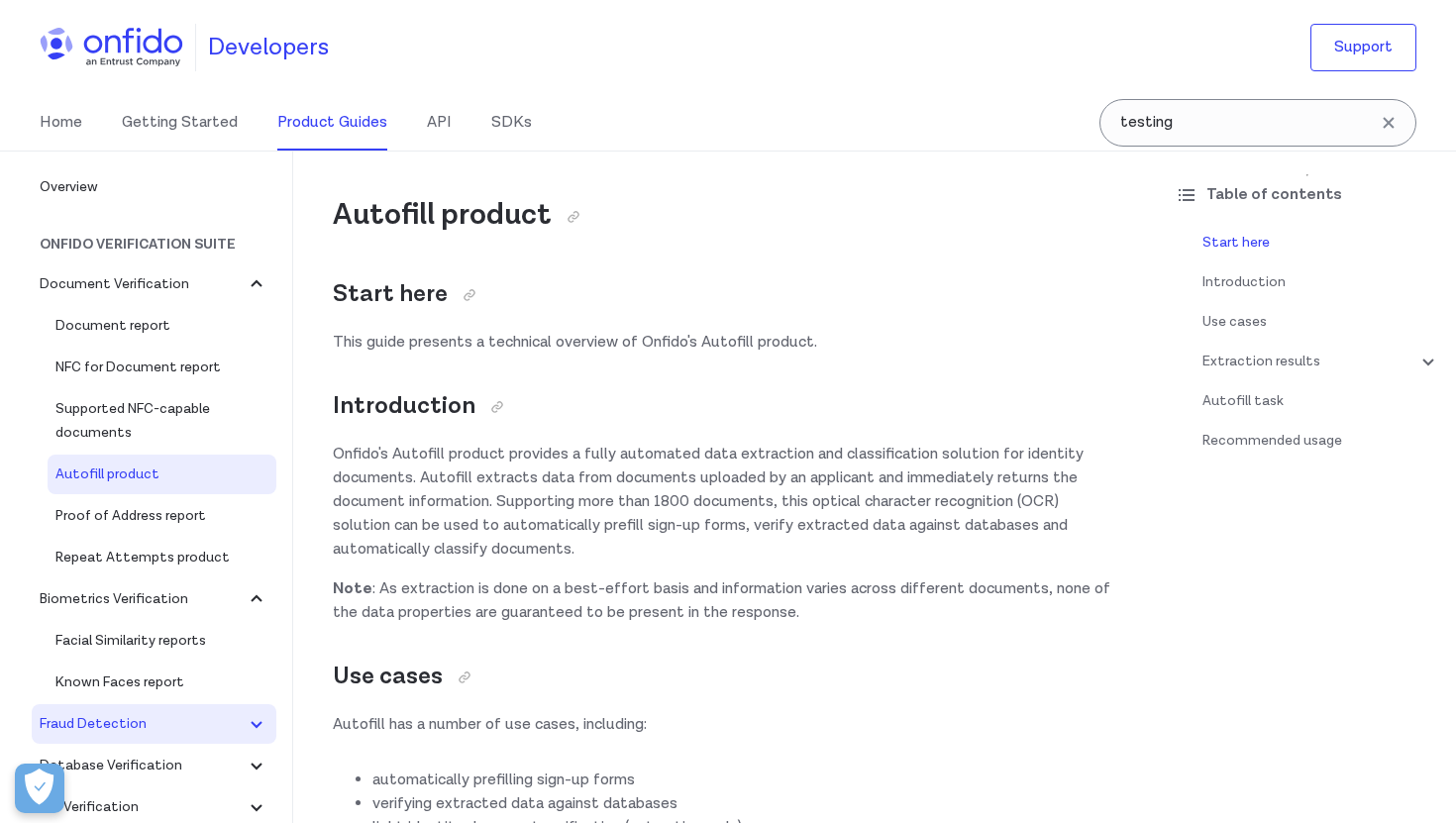 click on "Fraud Detection" at bounding box center (142, 284) 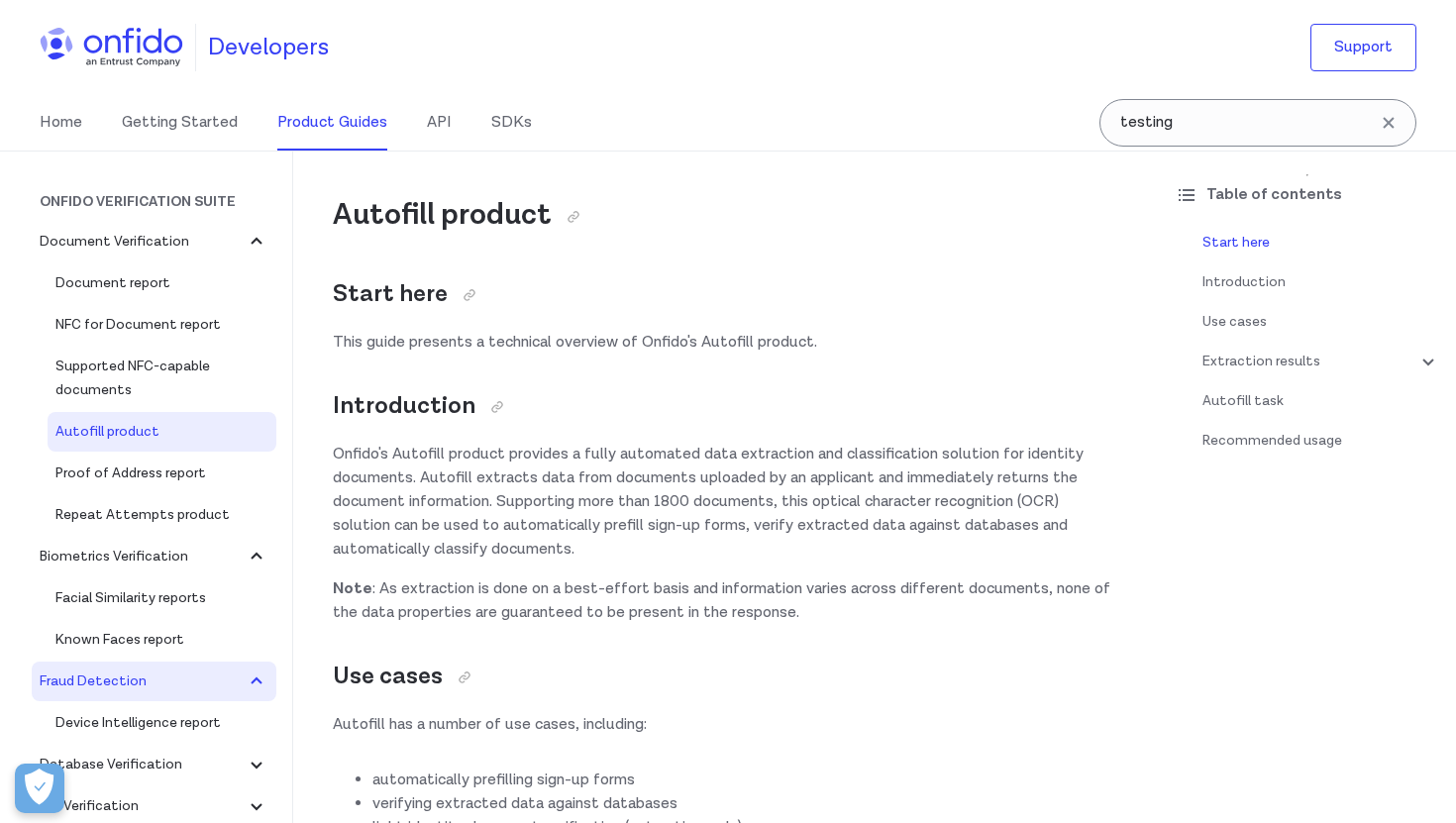 scroll, scrollTop: 51, scrollLeft: 0, axis: vertical 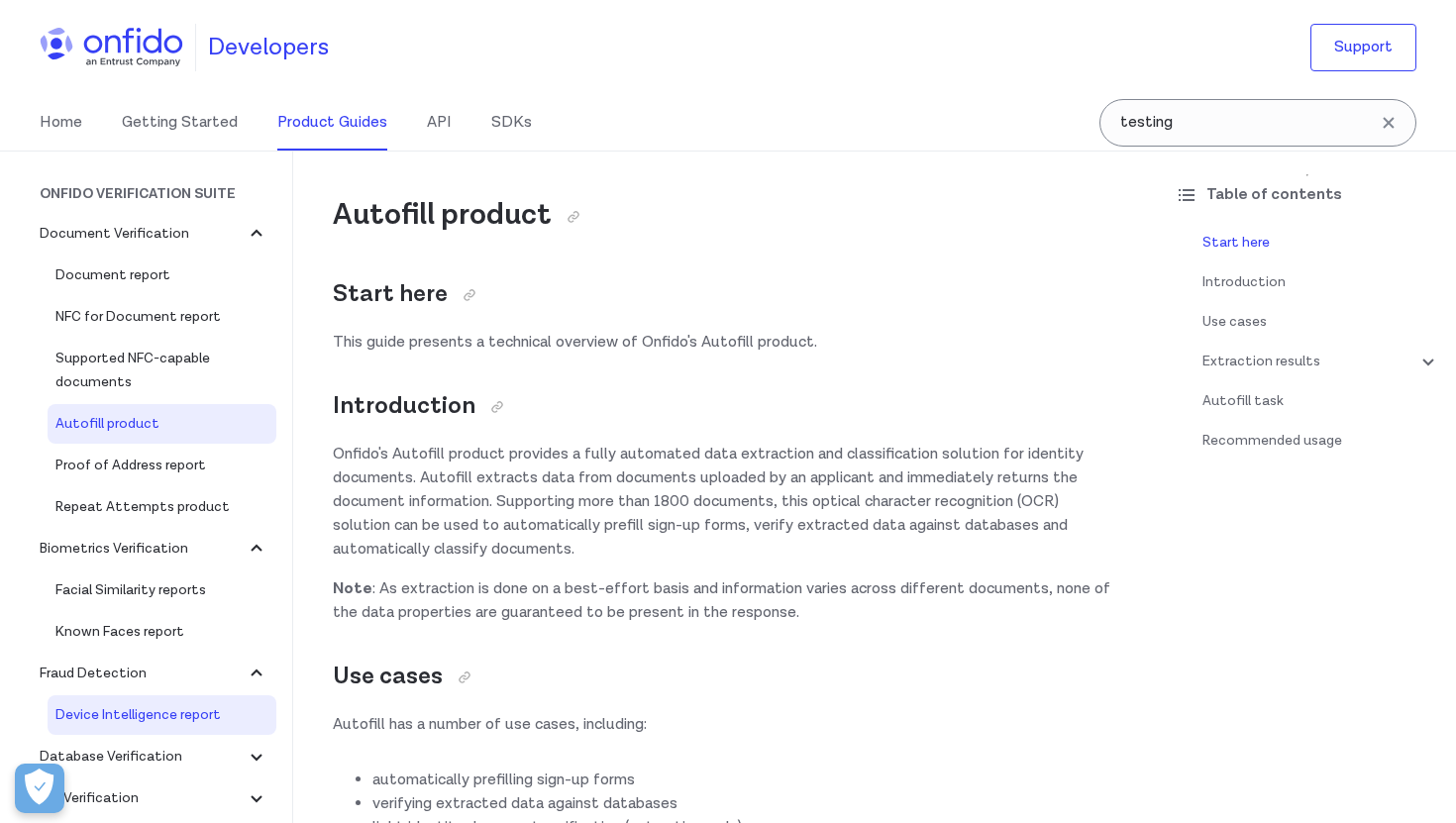 click on "Device Intelligence report" at bounding box center [161, 715] 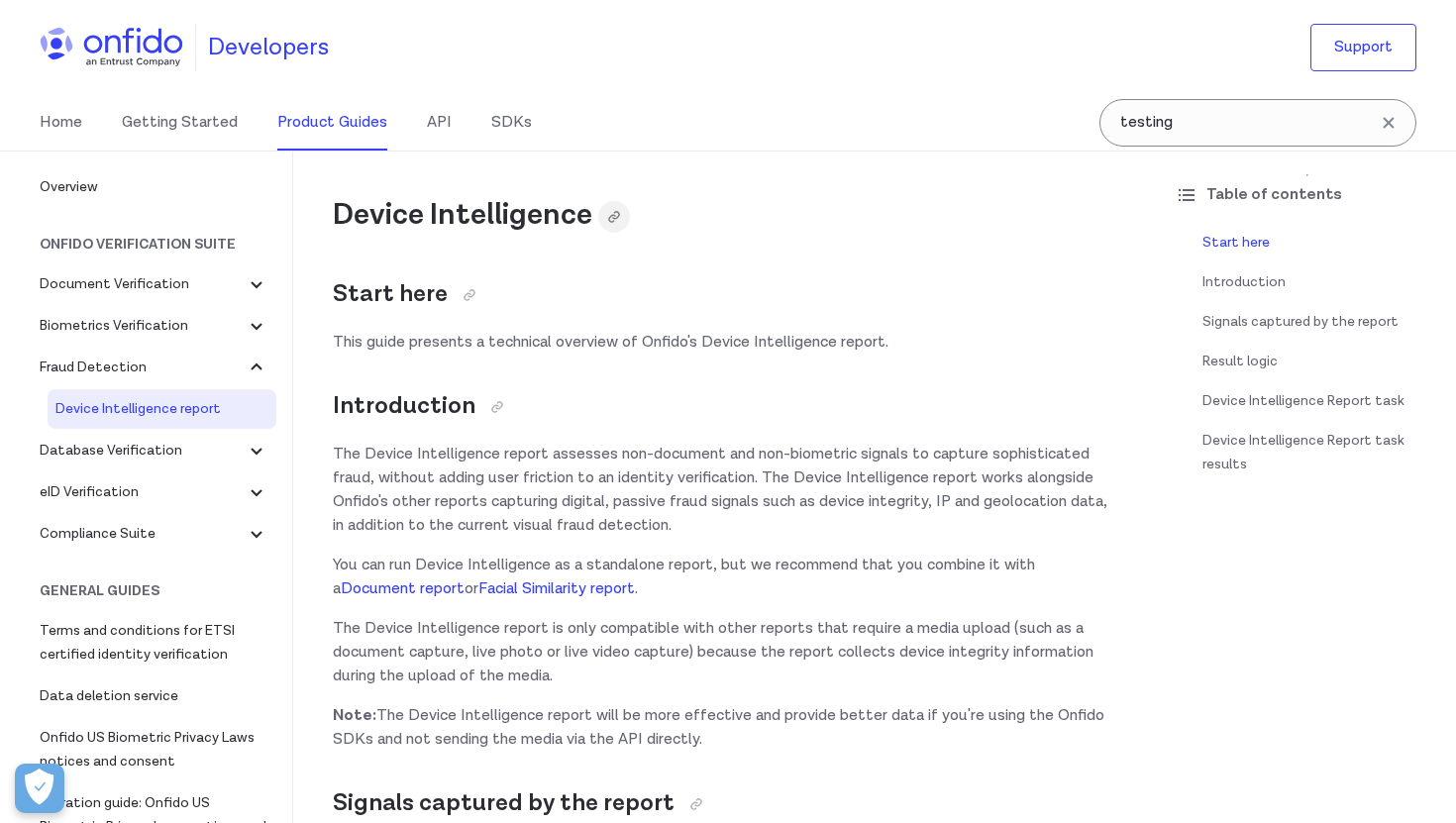 click at bounding box center (614, 217) 